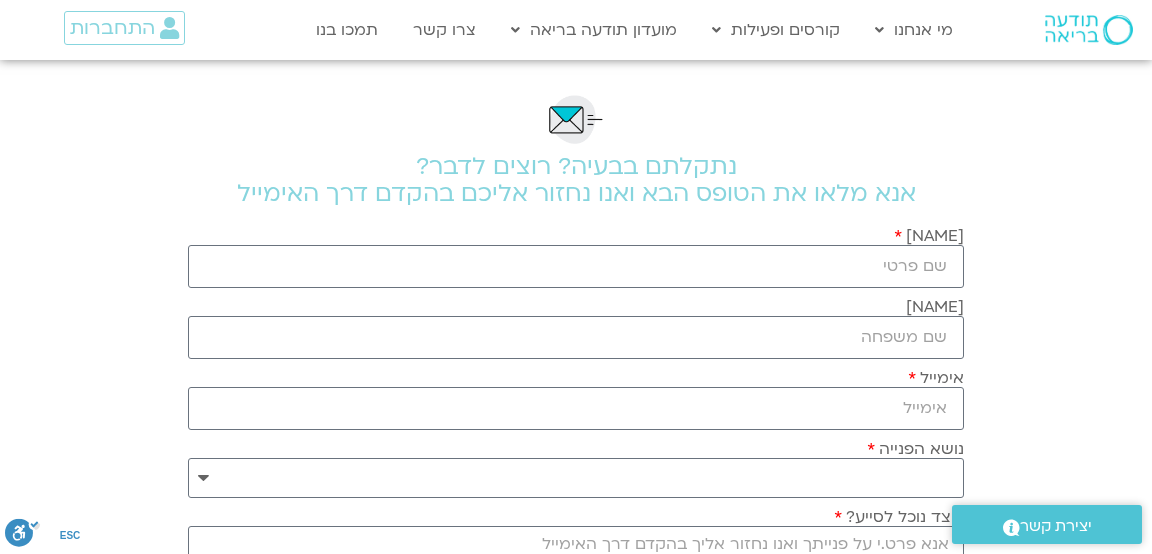 scroll, scrollTop: 0, scrollLeft: 0, axis: both 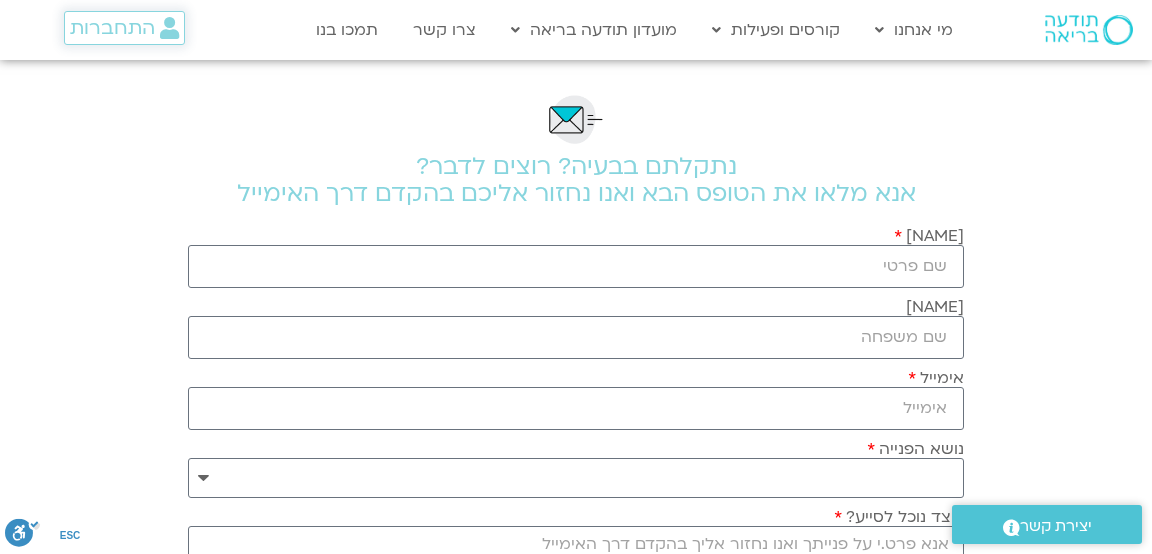 click on "התחברות" at bounding box center [112, 28] 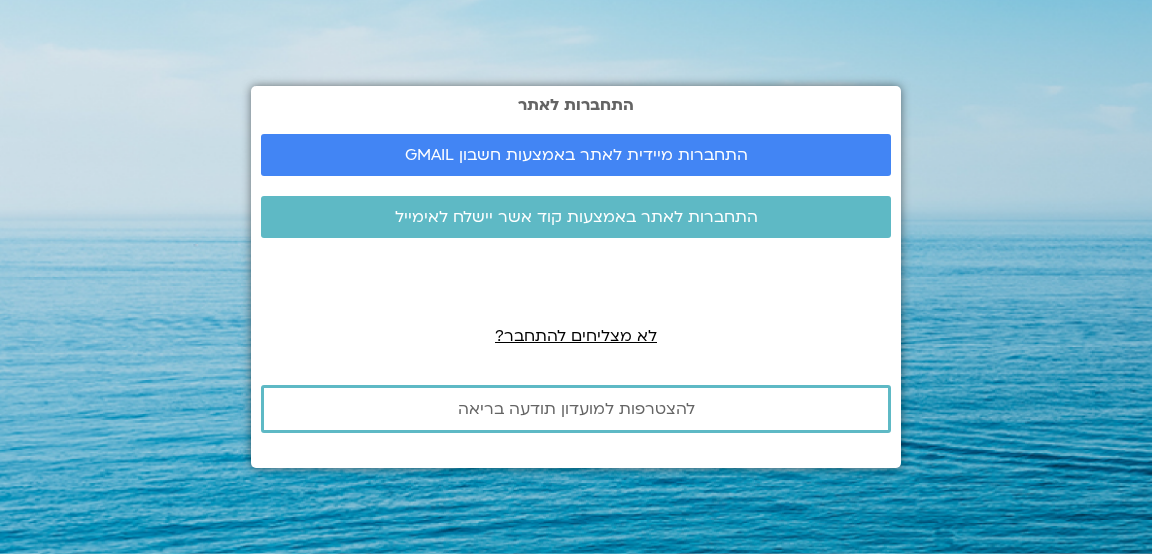 scroll, scrollTop: 0, scrollLeft: 0, axis: both 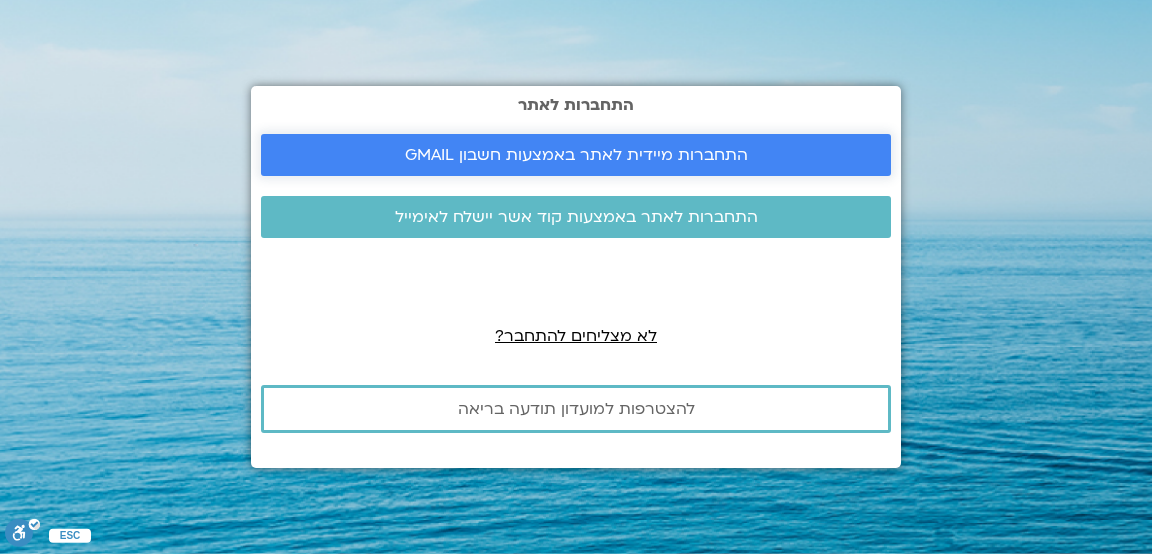 click on "התחברות מיידית לאתר באמצעות חשבון GMAIL" at bounding box center (576, 155) 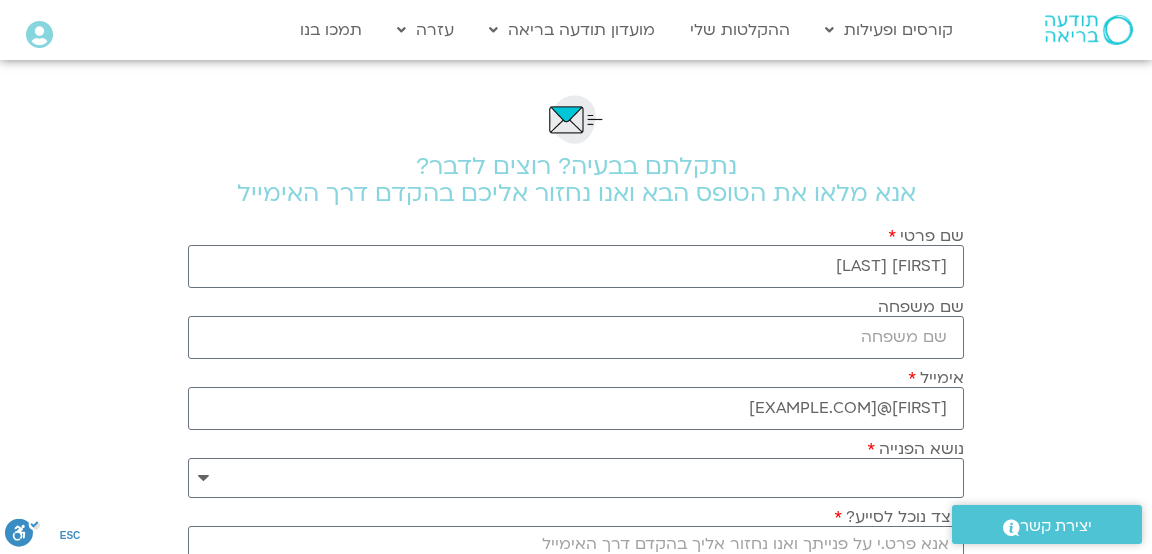 scroll, scrollTop: 0, scrollLeft: 0, axis: both 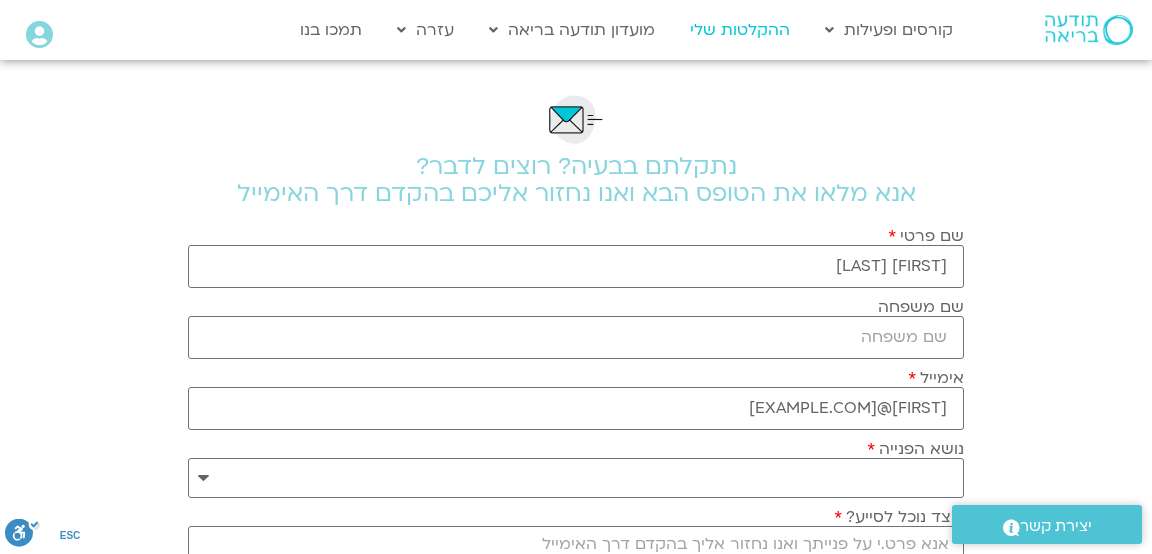 click on "ההקלטות שלי" at bounding box center [740, 30] 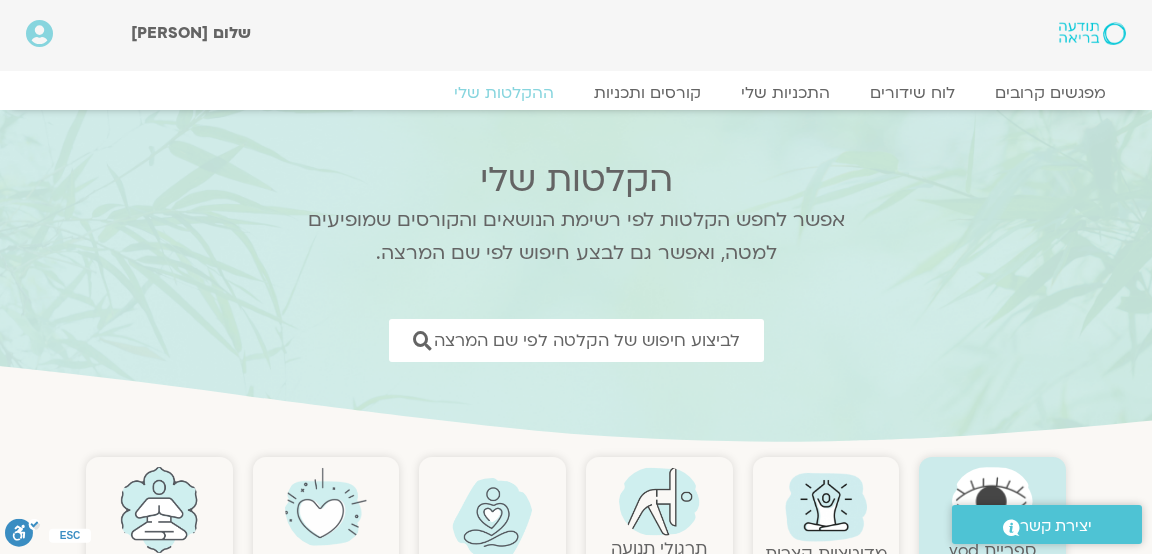 scroll, scrollTop: 0, scrollLeft: 0, axis: both 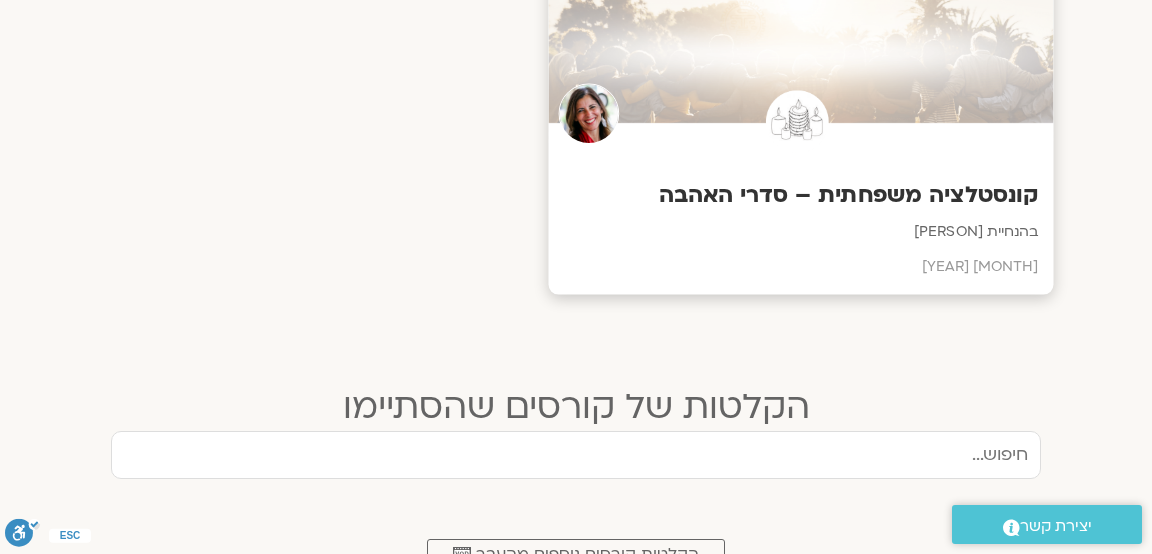 click on "קונסטלציה משפחתית – סדרי האהבה" at bounding box center (801, 194) 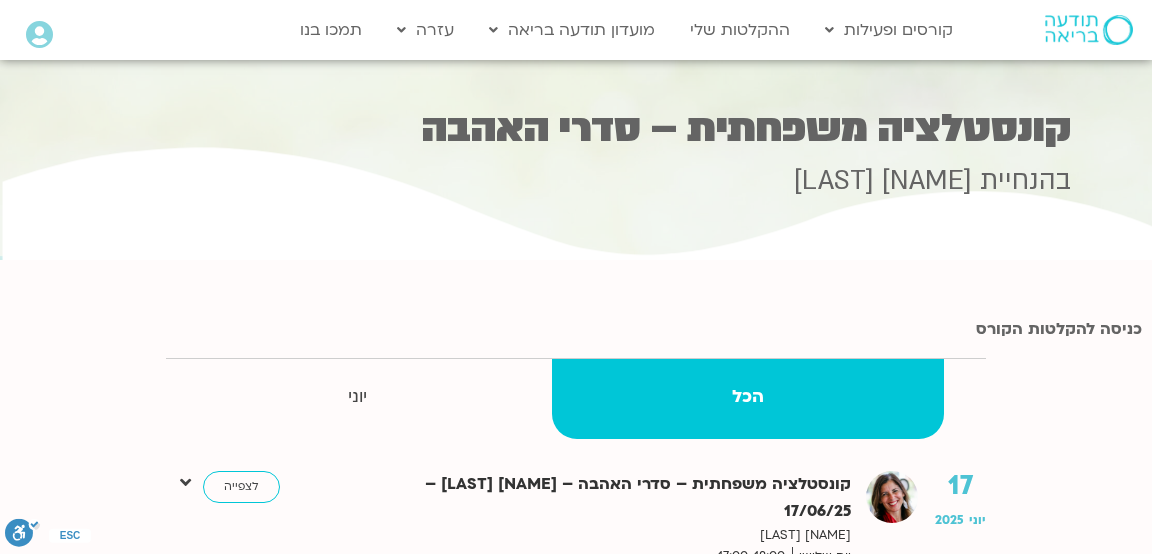 scroll, scrollTop: 0, scrollLeft: 0, axis: both 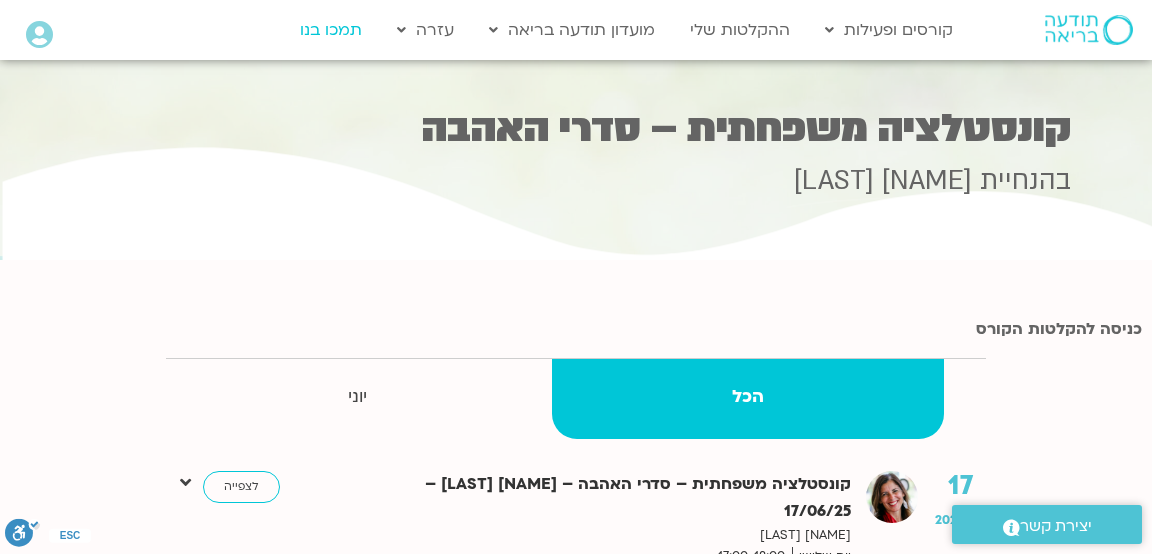 click on "תמכו בנו" at bounding box center (331, 30) 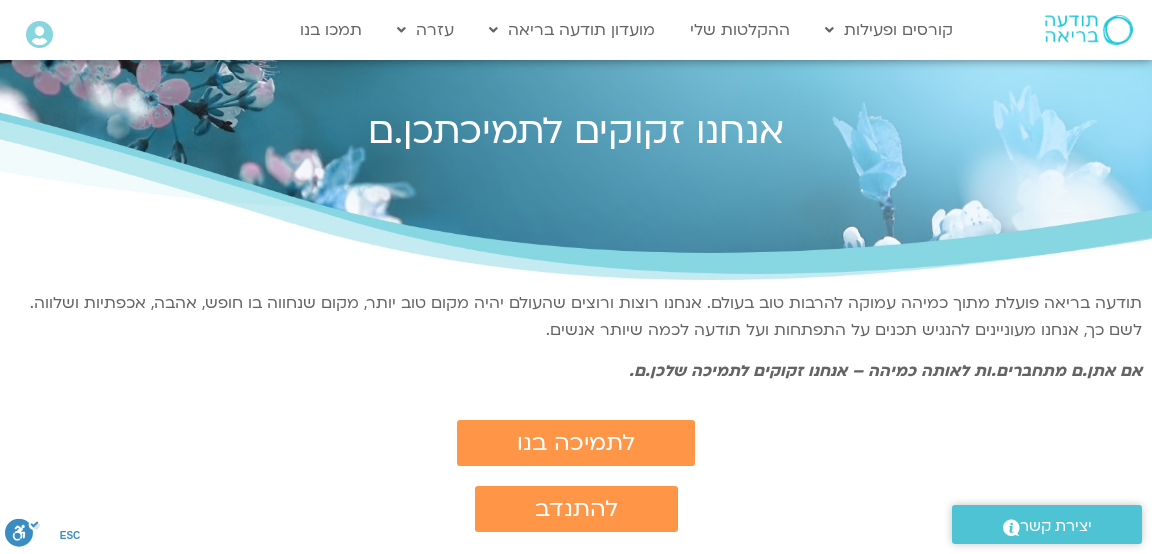 scroll, scrollTop: 0, scrollLeft: 0, axis: both 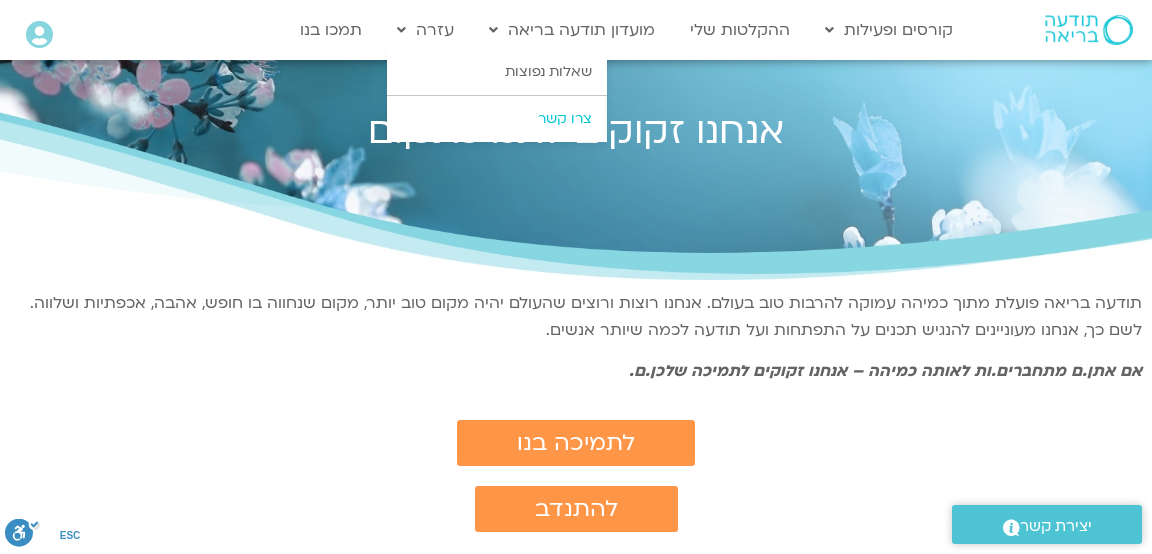 click on "צרו קשר" at bounding box center [497, 119] 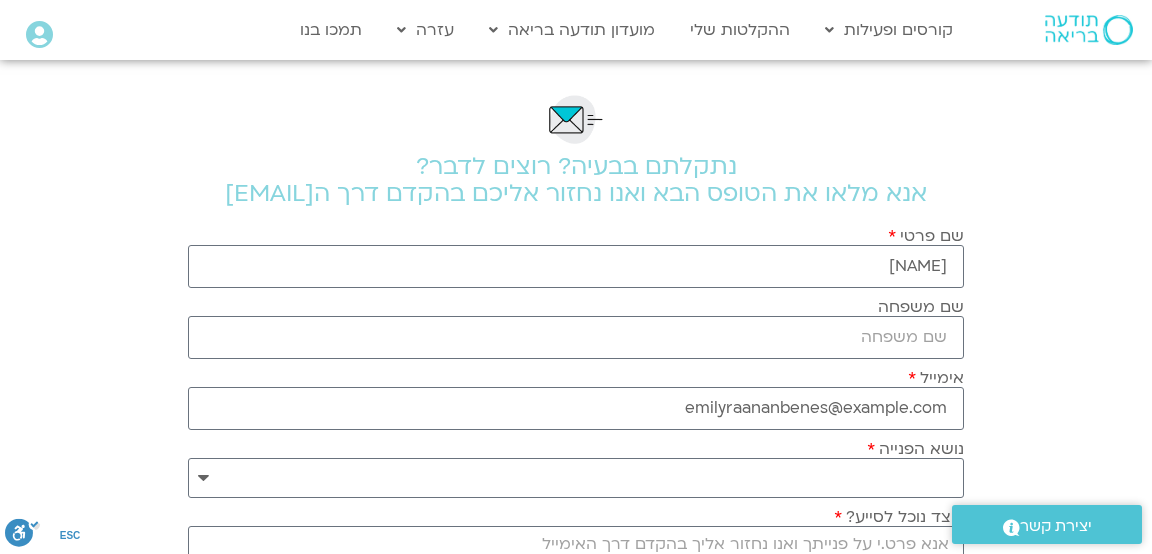 scroll, scrollTop: 0, scrollLeft: 0, axis: both 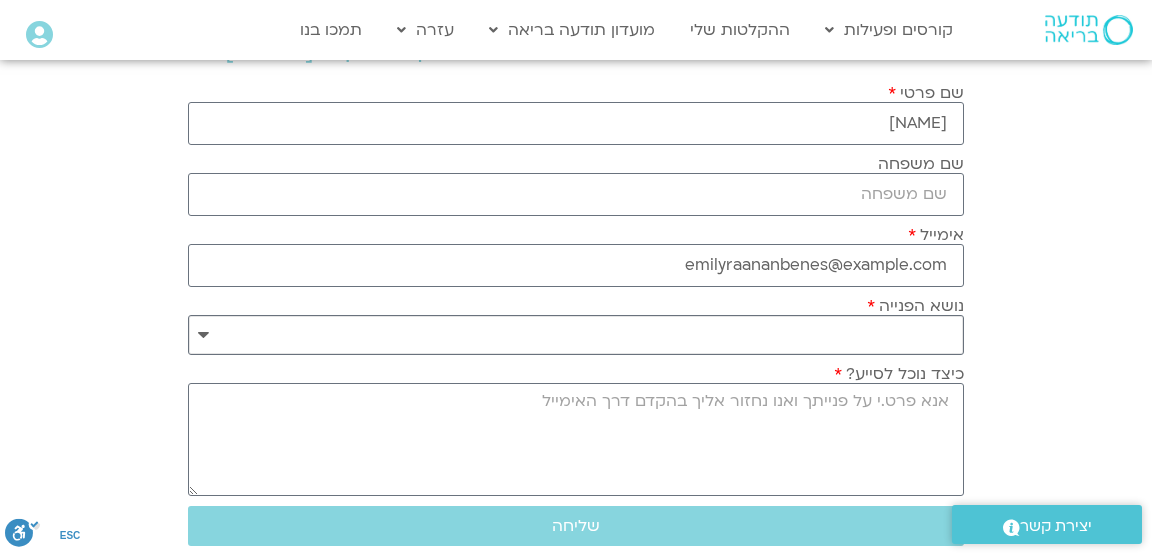 click on "**********" at bounding box center [576, 335] 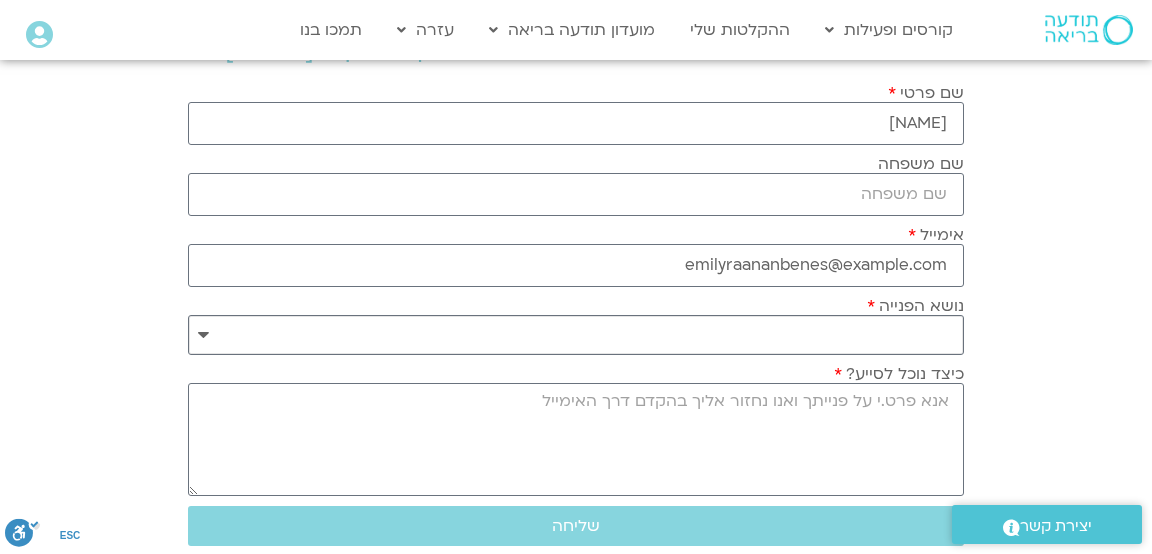 select on "**********" 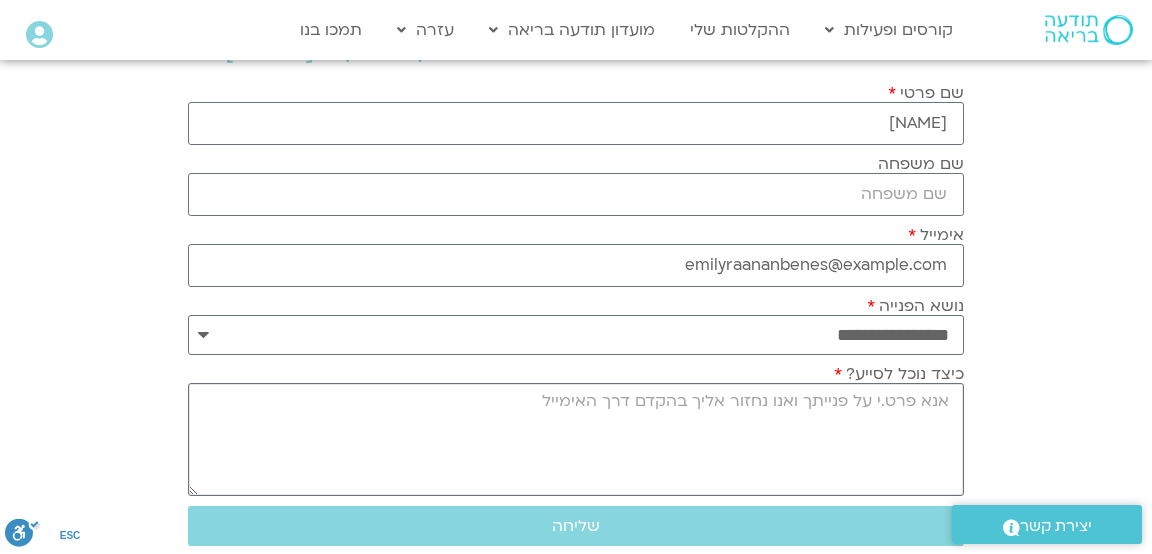 click on "כיצד נוכל לסייע?" at bounding box center [576, 439] 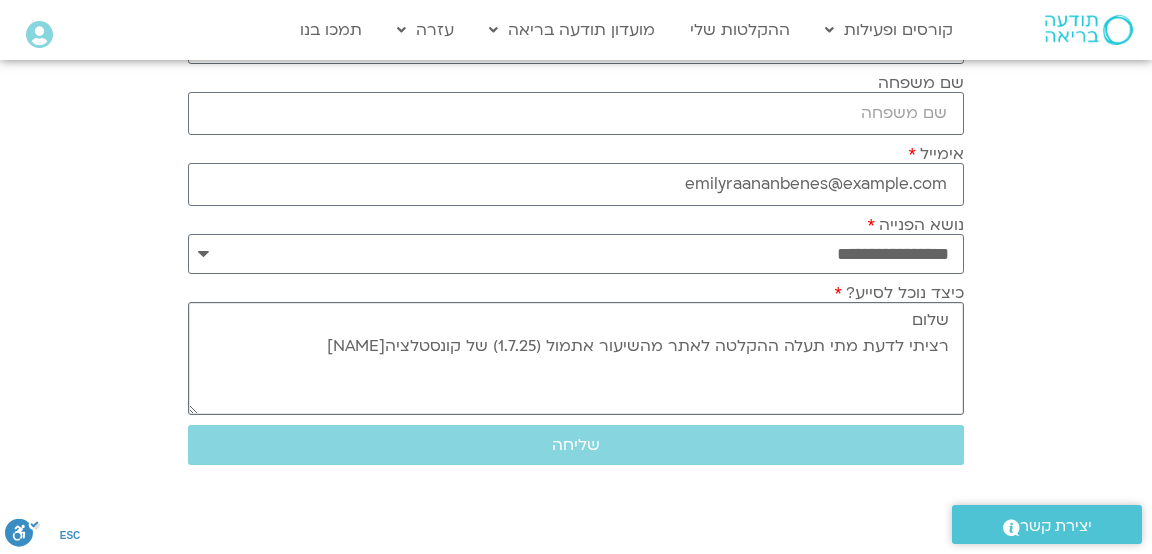 scroll, scrollTop: 272, scrollLeft: 0, axis: vertical 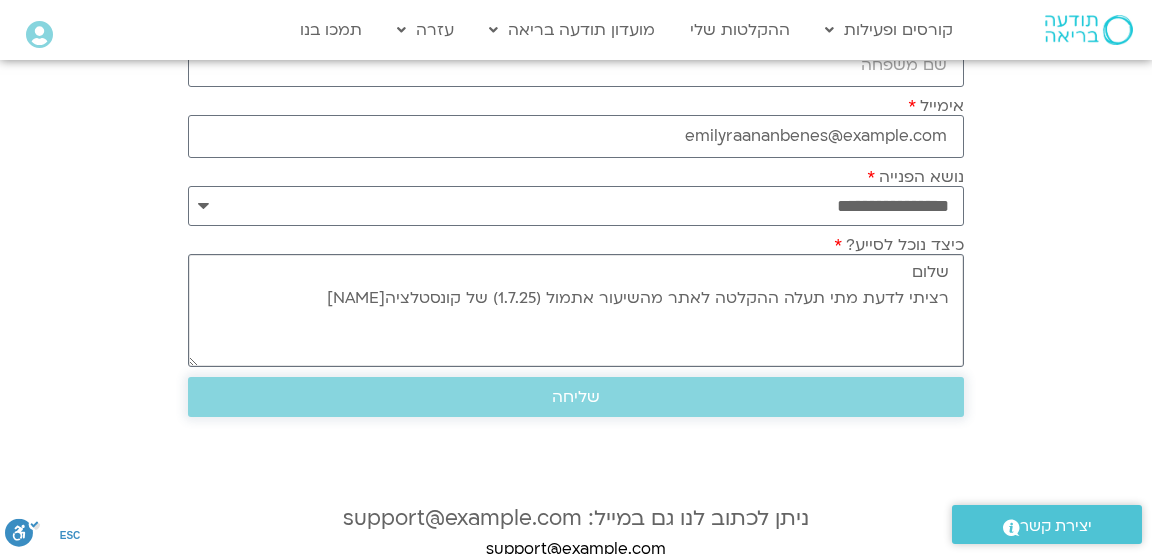 type on "שלום
רציתי לדעת מתי תעלה ההקלטה לאתר מהשיעור אתמול (1.7.25) של קונסטלציה?" 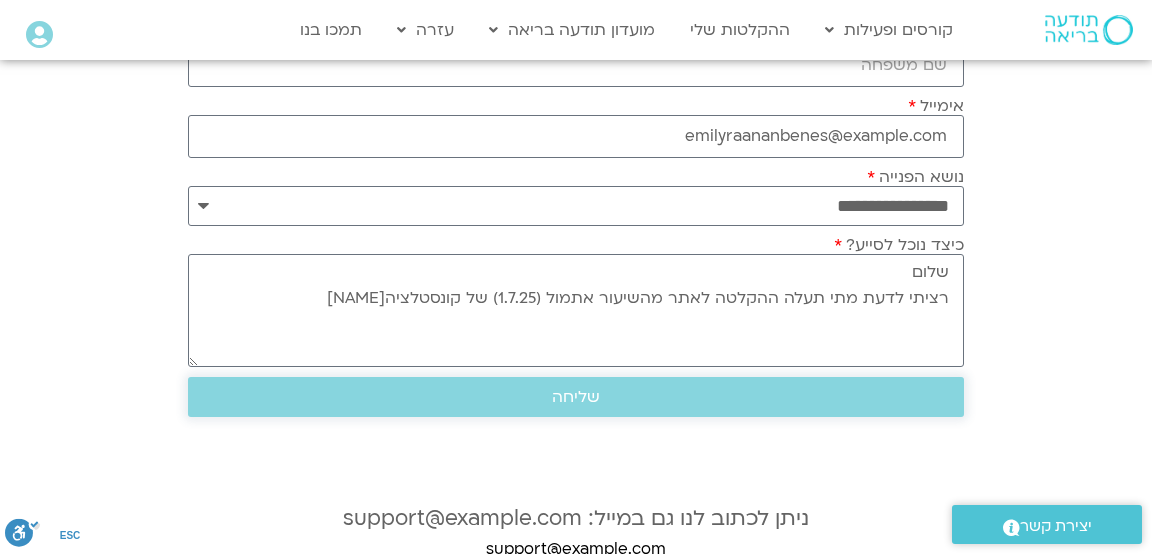 click on "שליחה" at bounding box center [576, 397] 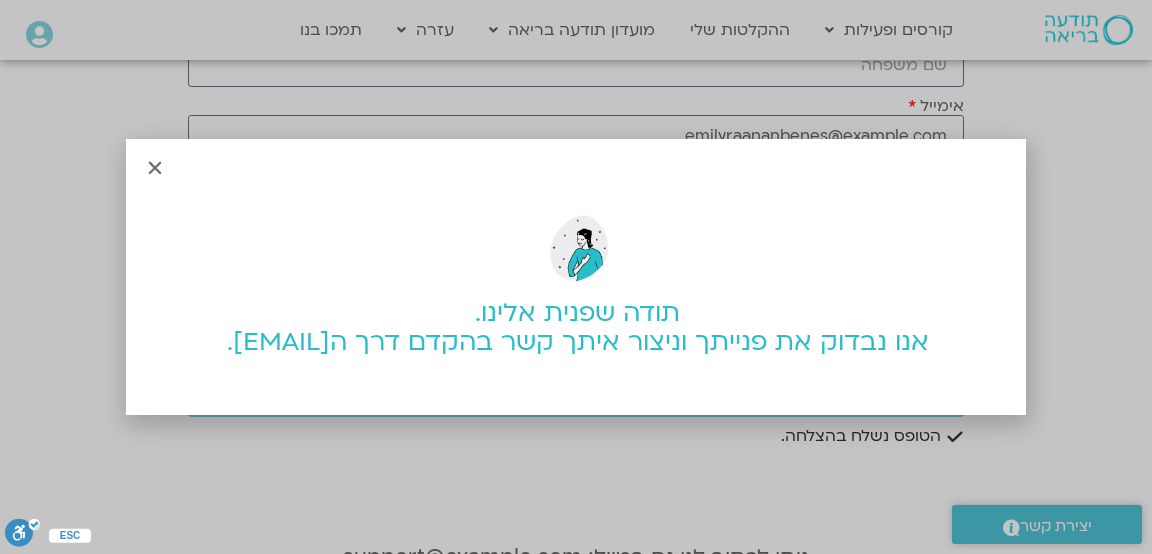 click at bounding box center [155, 168] 